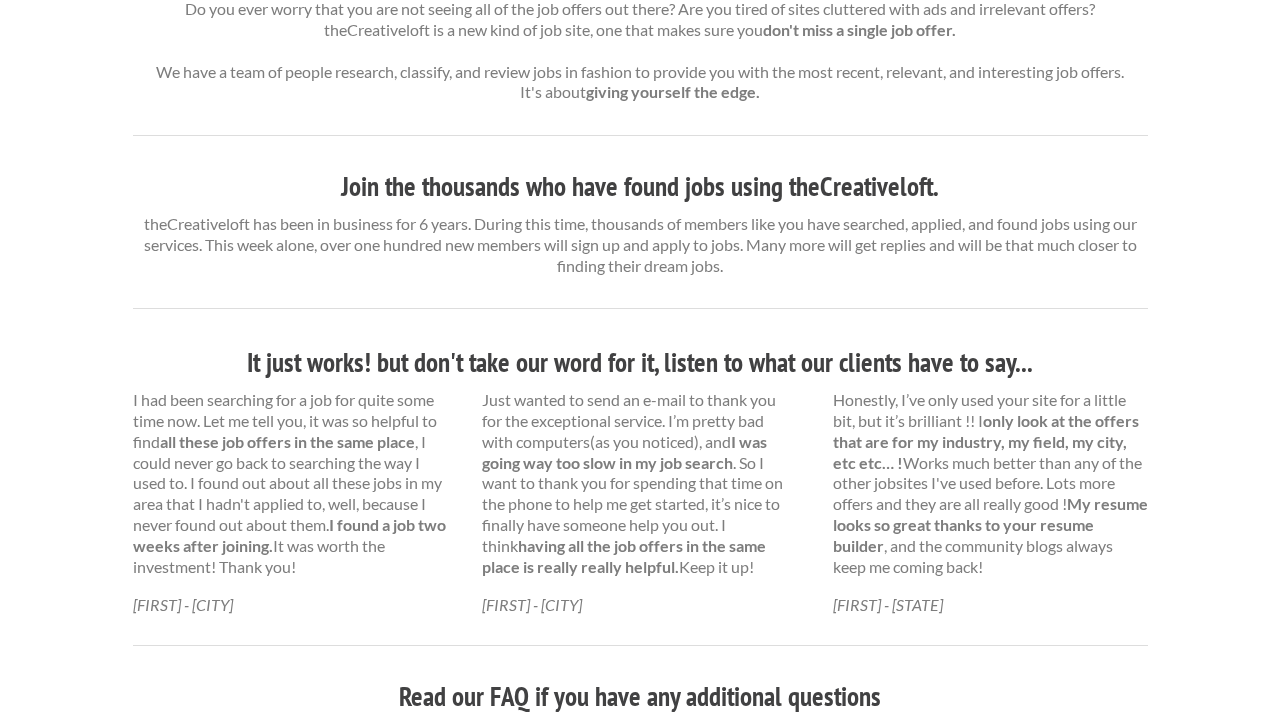 scroll, scrollTop: 0, scrollLeft: 0, axis: both 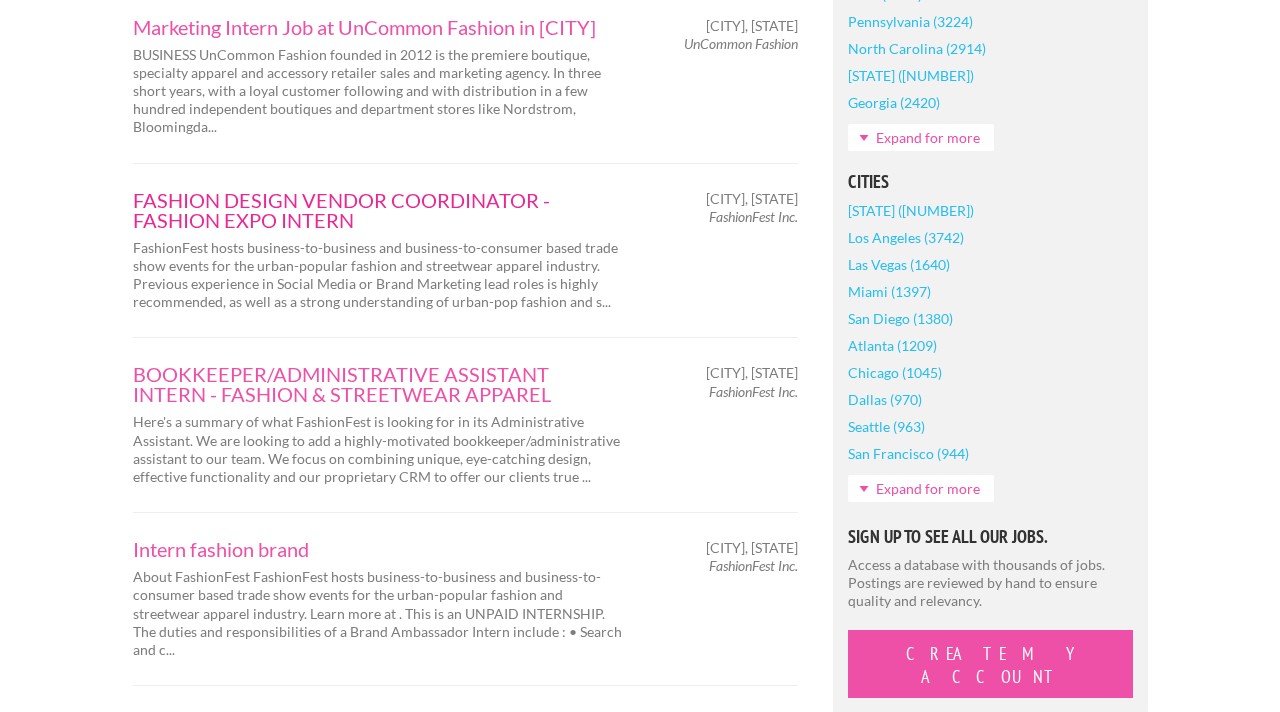 click on "FASHION DESIGN VENDOR COORDINATOR - FASHION EXPO INTERN" at bounding box center (378, 210) 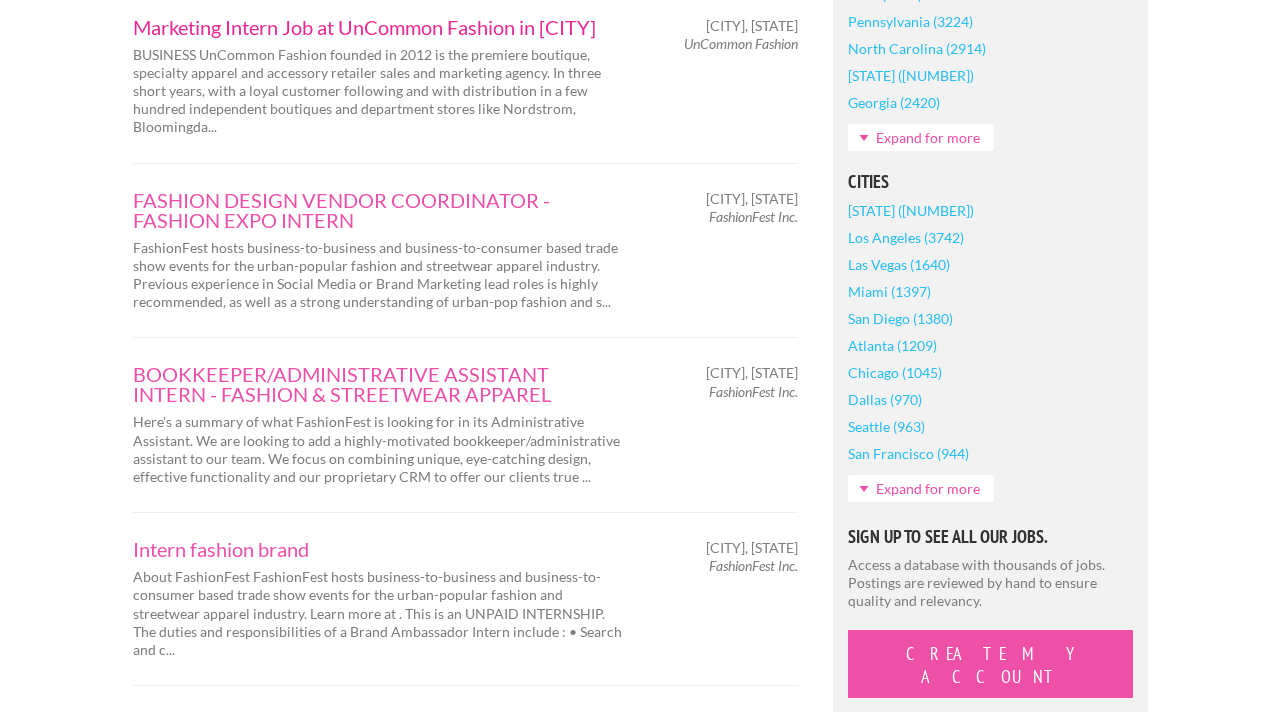 click on "Marketing Intern Job at UnCommon Fashion in Atlanta" at bounding box center [378, 27] 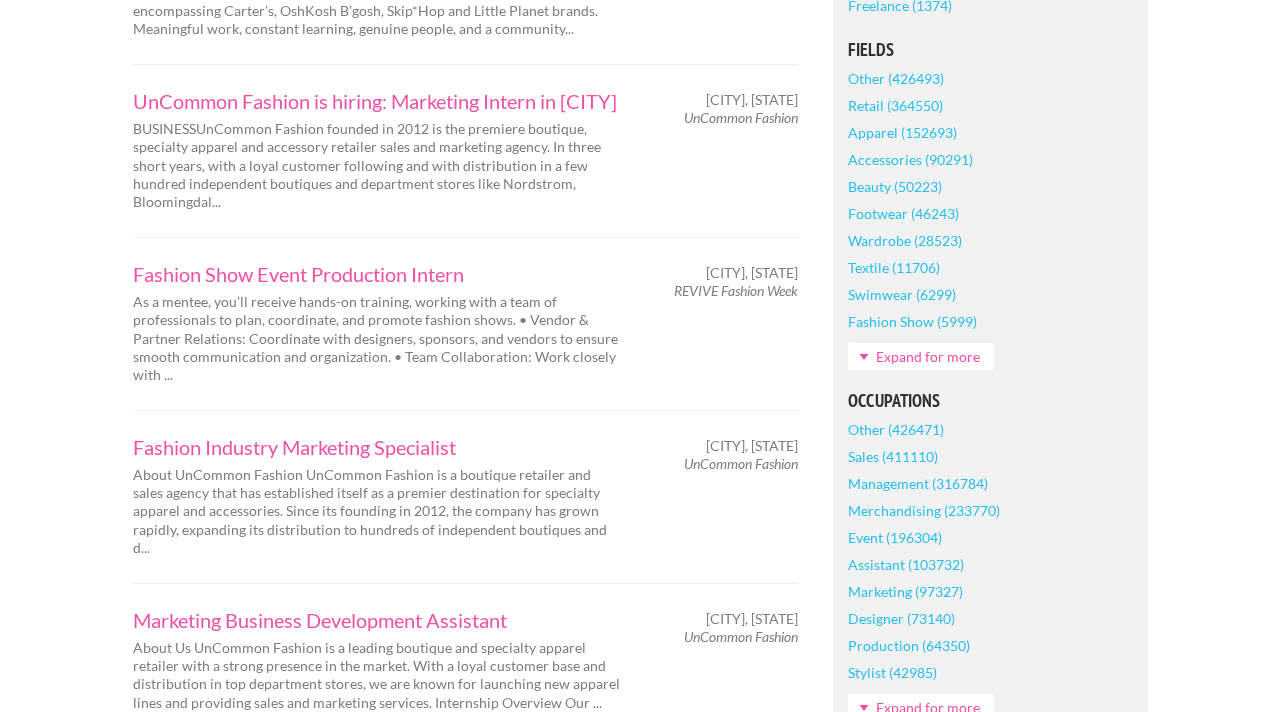 scroll, scrollTop: 266, scrollLeft: 0, axis: vertical 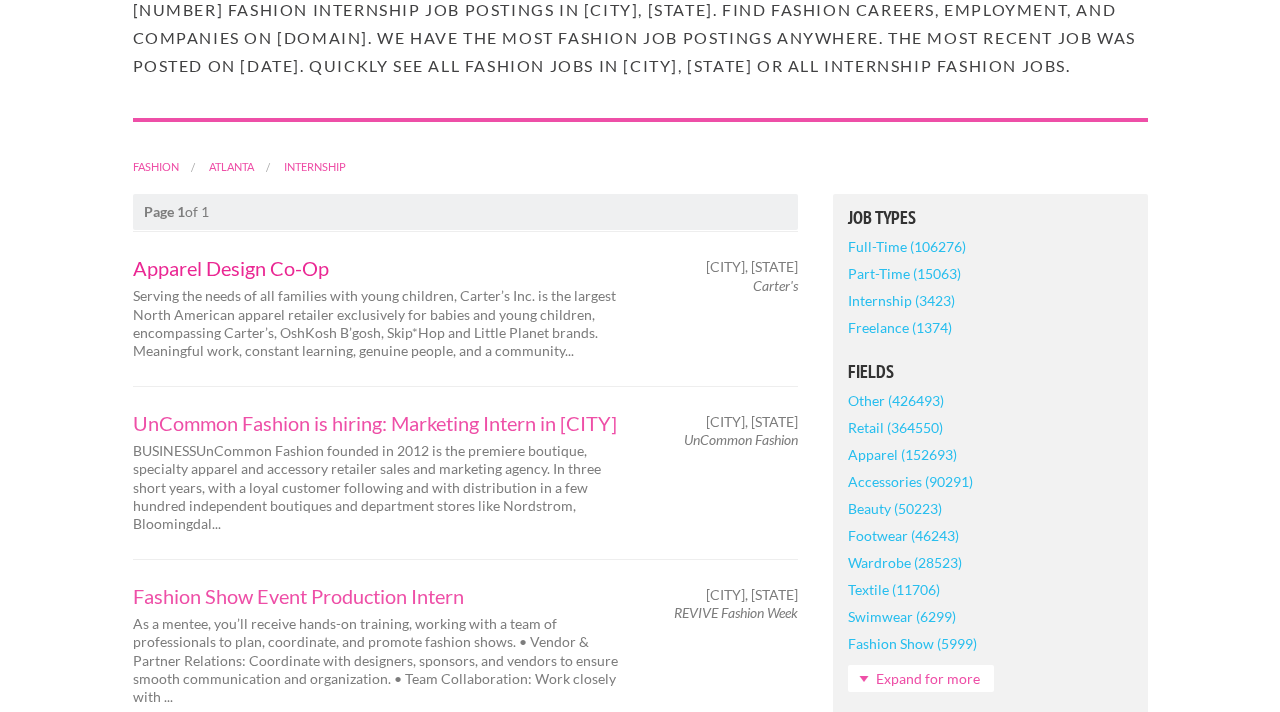 click on "Apparel Design Co-Op" at bounding box center (378, 268) 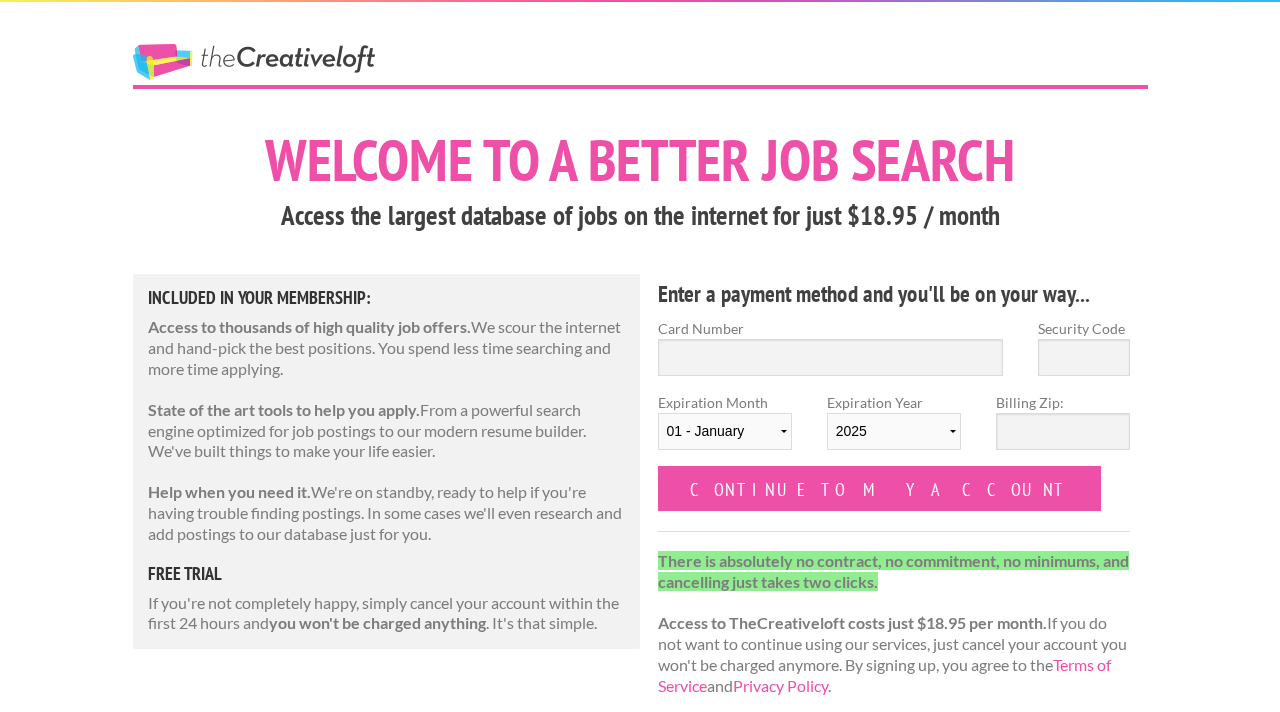 scroll, scrollTop: 0, scrollLeft: 0, axis: both 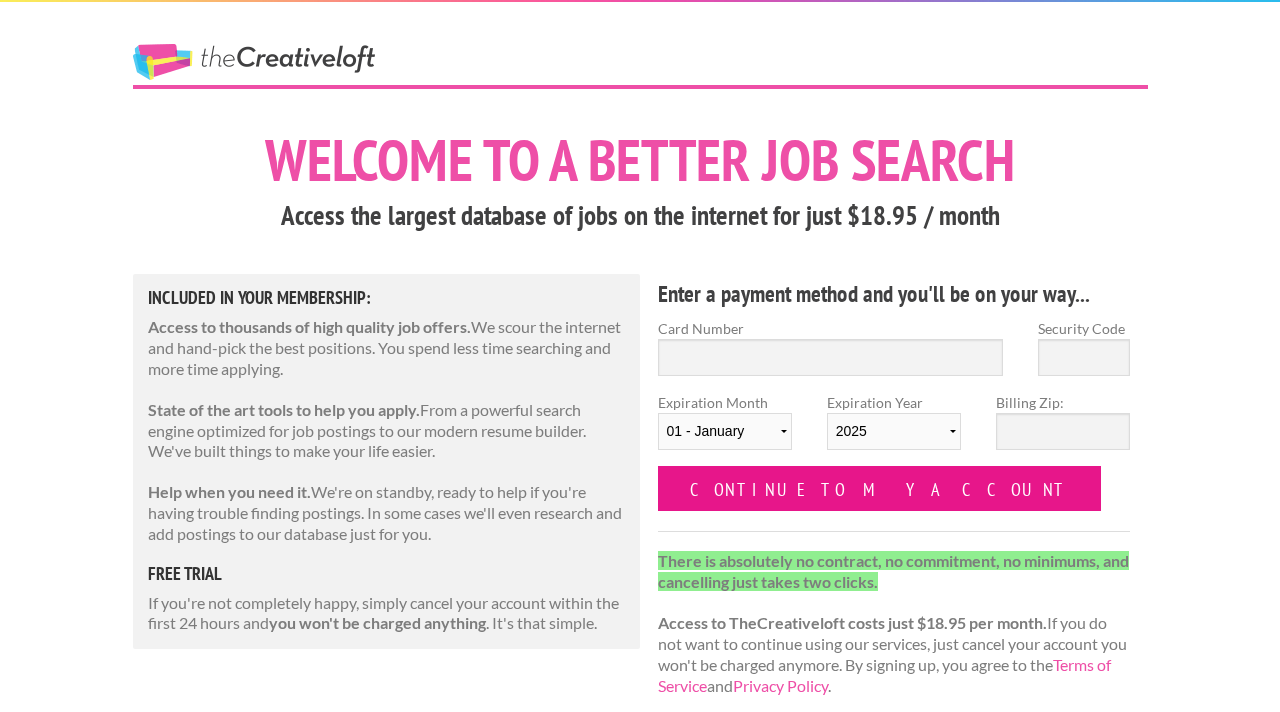 click on "Continue to my account" at bounding box center [880, 488] 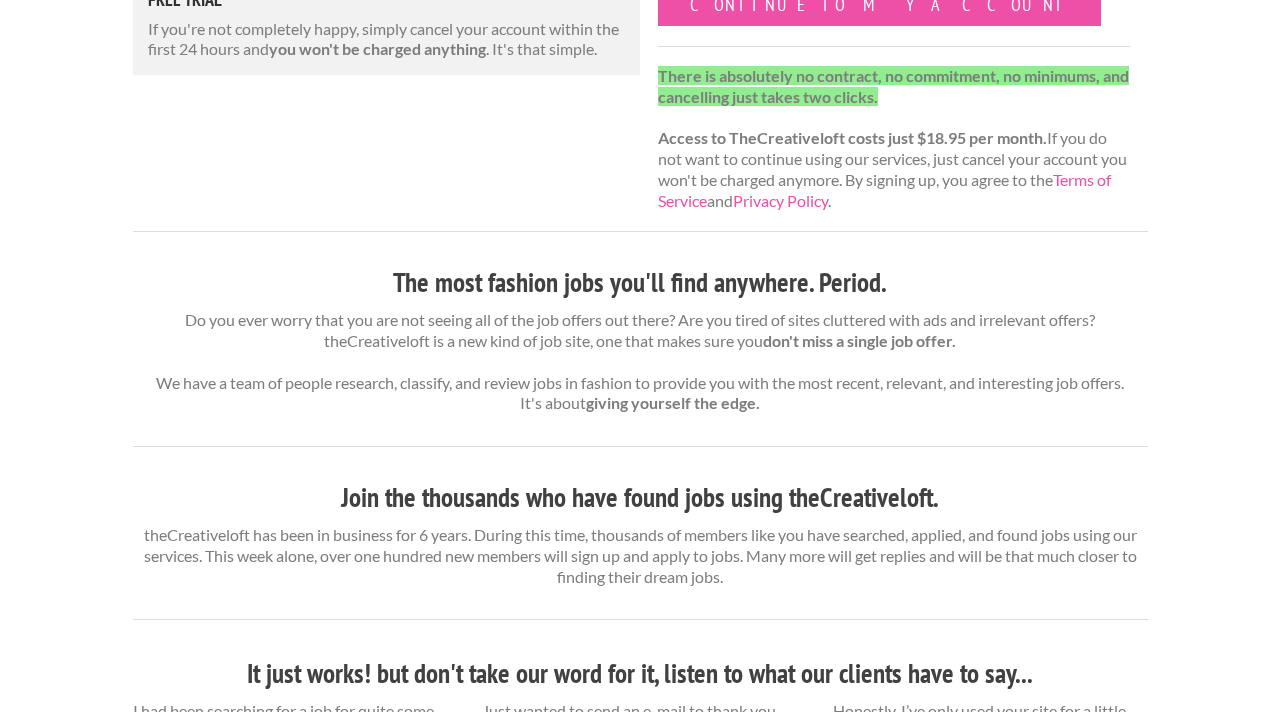 scroll, scrollTop: 0, scrollLeft: 0, axis: both 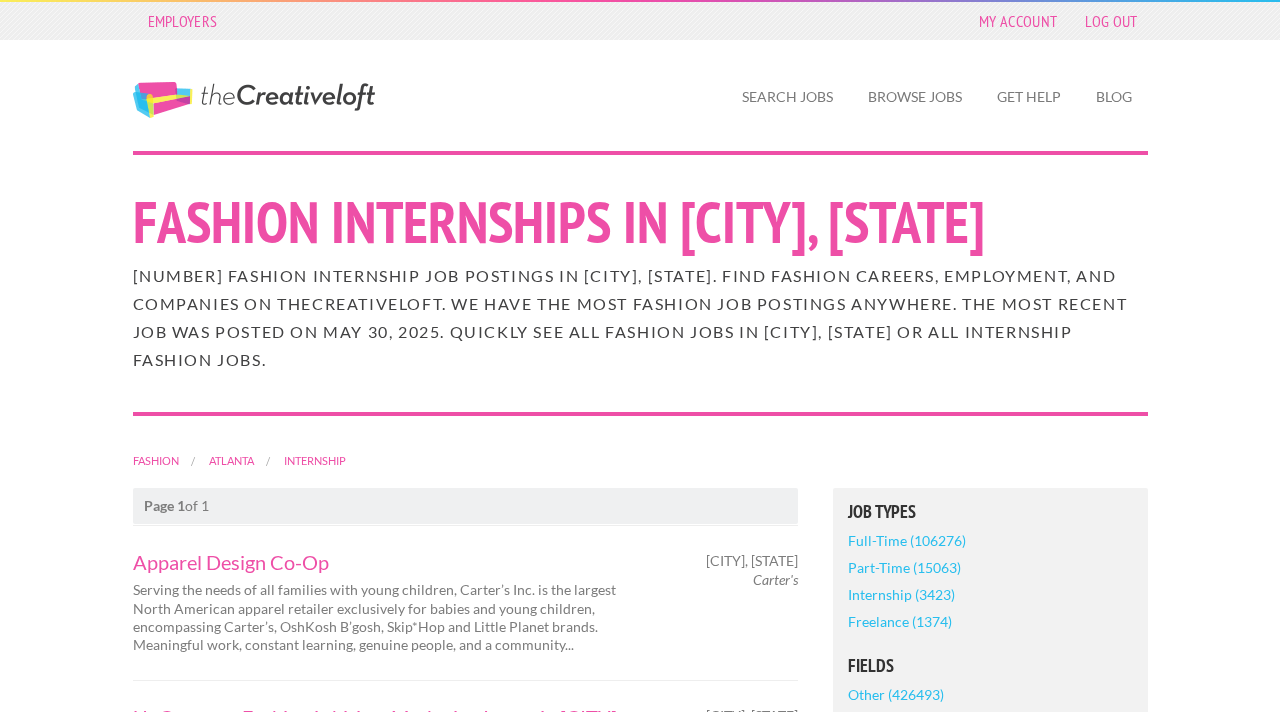 click on "[NUMBER] Fashion Internship job postings in [CITY], [STATE].
Find Fashion careers, employment, and companies on theCreativeloft. We have the most Fashion job postings anywhere.
The most recent job was posted on May 30, 2025.
Quickly see all Fashion jobs in [CITY], [STATE] or all Internship Fashion jobs." at bounding box center (640, 318) 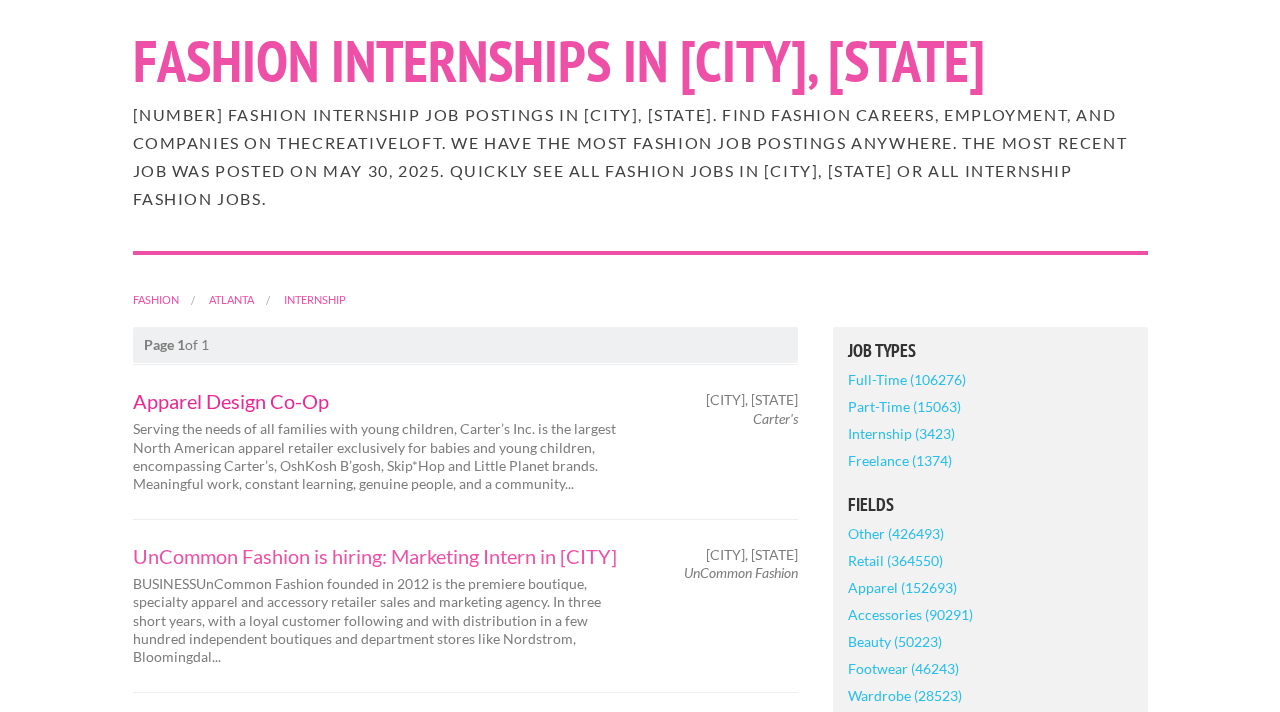scroll, scrollTop: 206, scrollLeft: 0, axis: vertical 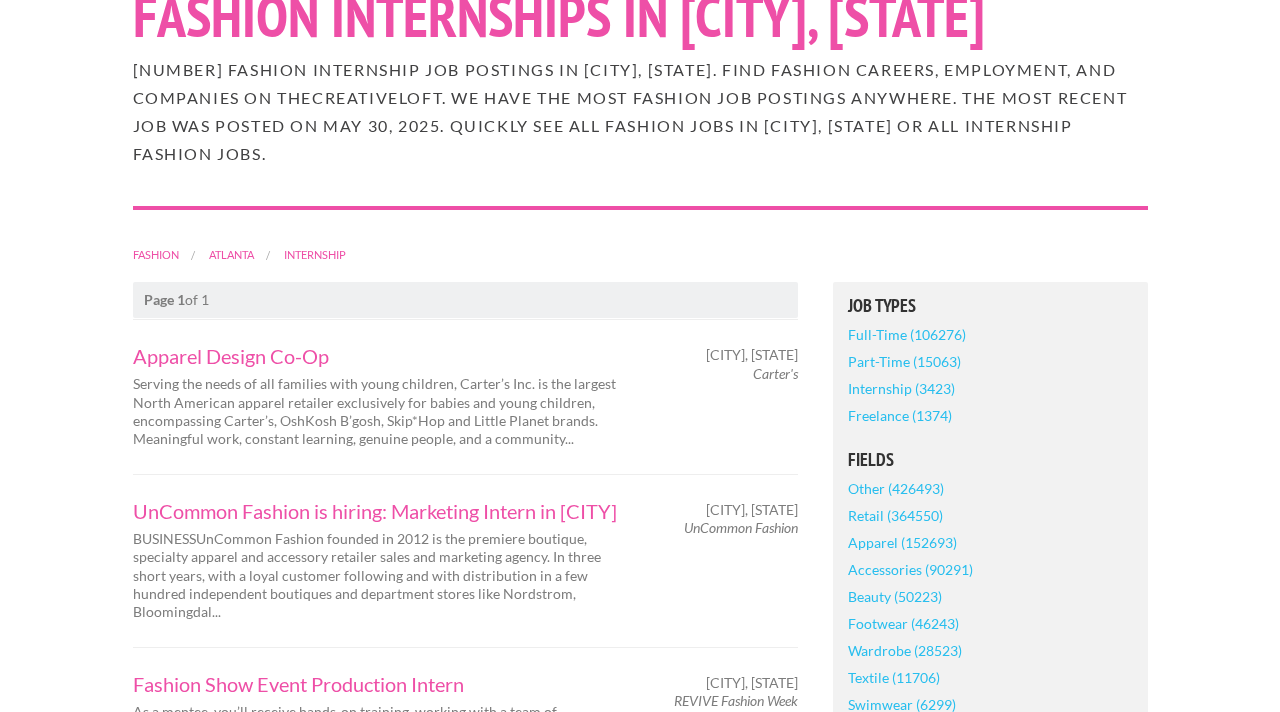 click on "Serving the needs of all families with young children, Carter’s Inc. is the largest North American apparel retailer exclusively for babies and young children, encompassing Carter’s, OshKosh B’gosh, Skip*Hop and Little Planet brands. Meaningful work, constant learning, genuine people, and a community..." at bounding box center (378, 411) 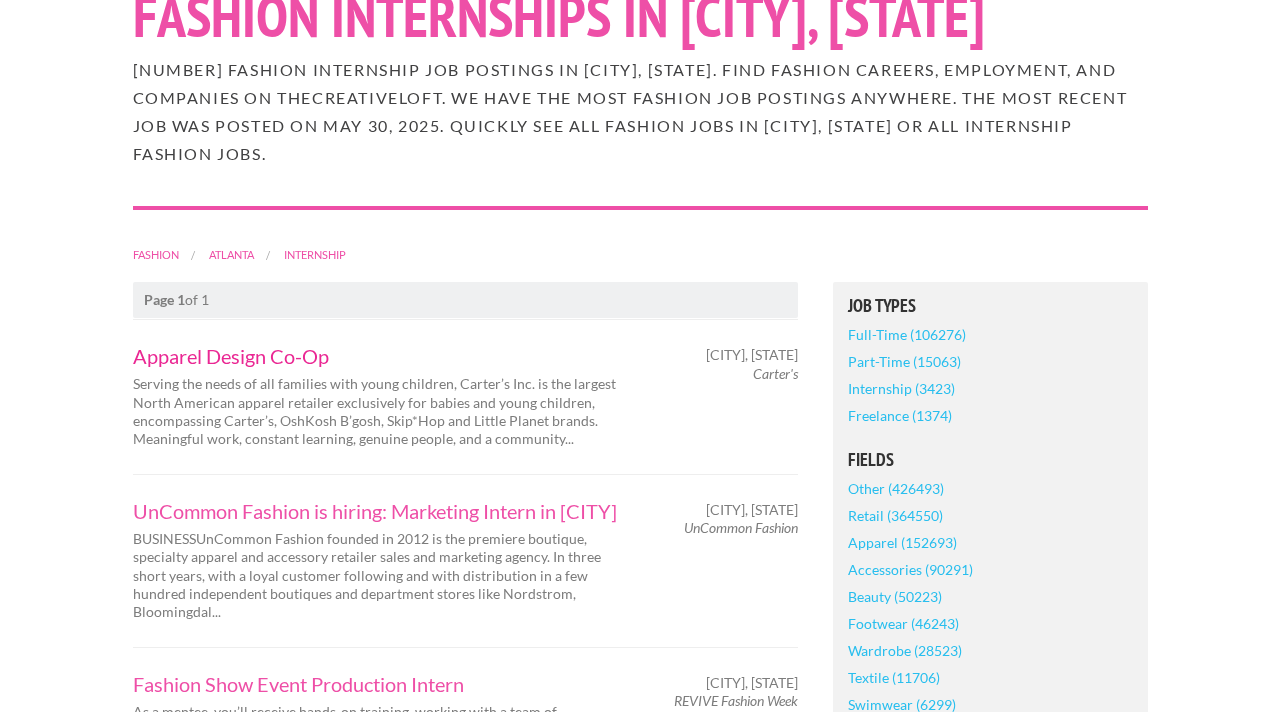 click on "Apparel Design Co-Op" at bounding box center (378, 356) 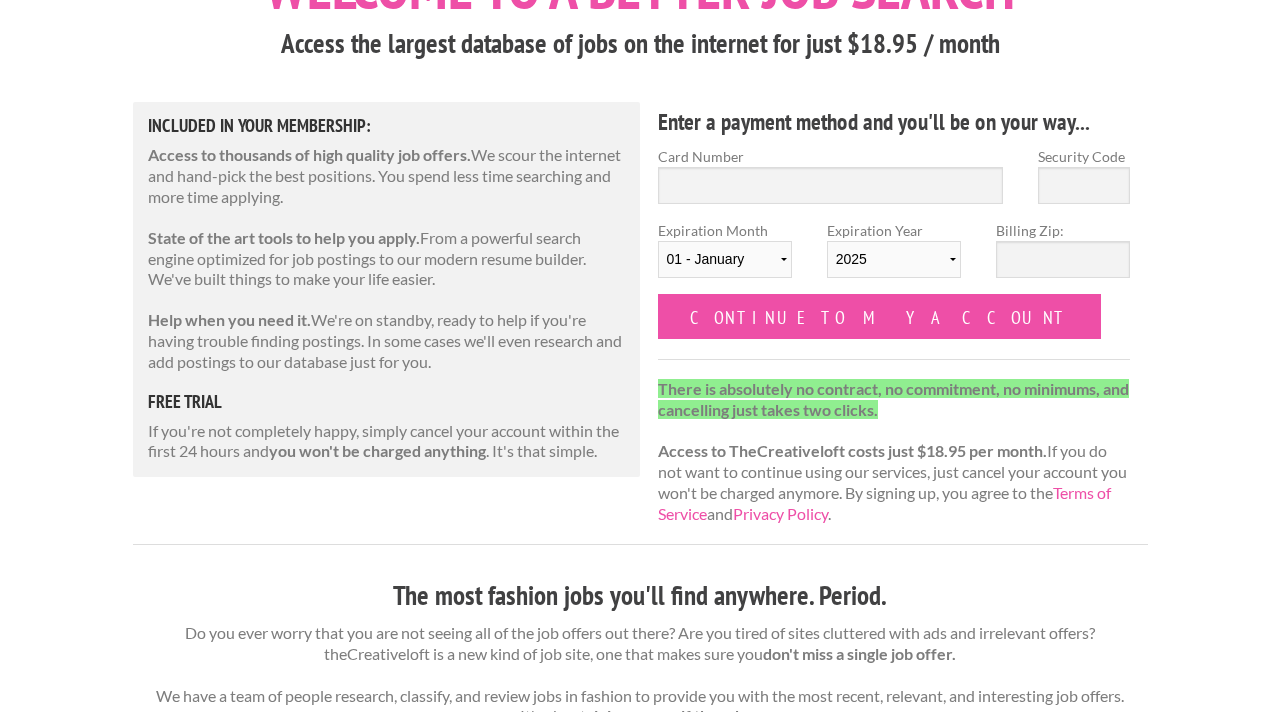 scroll, scrollTop: 181, scrollLeft: 0, axis: vertical 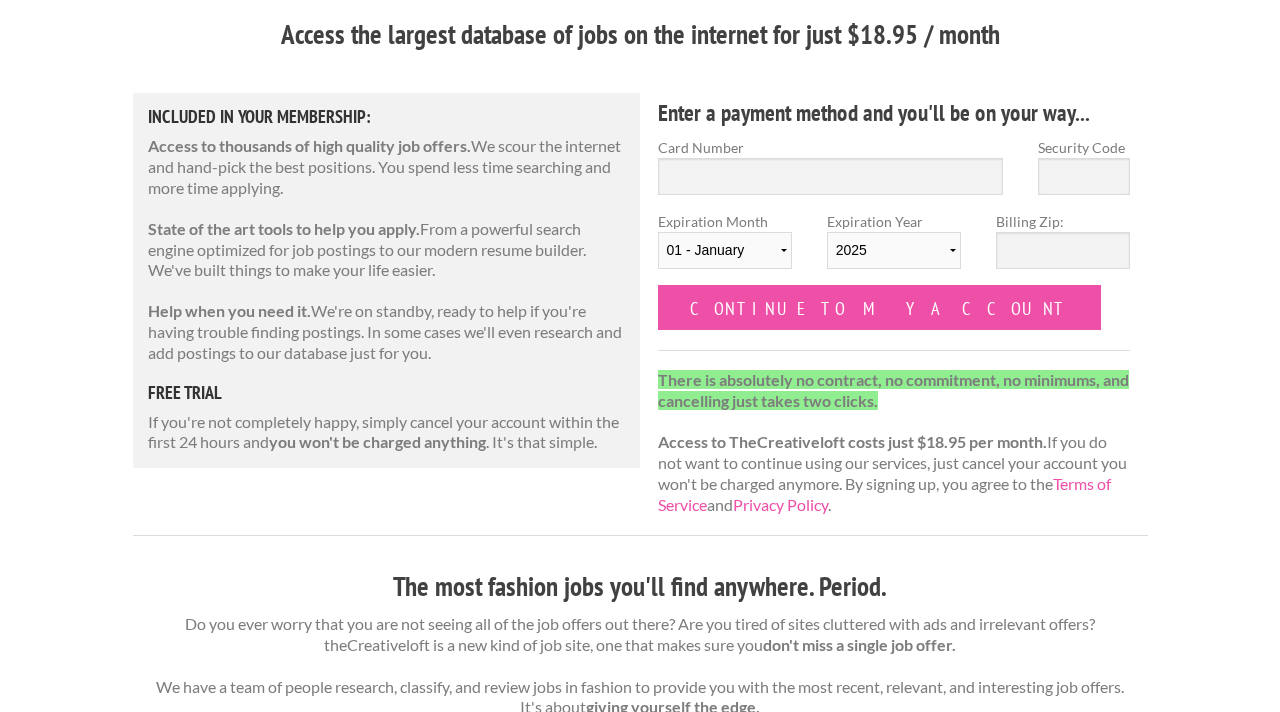 click on "Card Number" at bounding box center [830, 174] 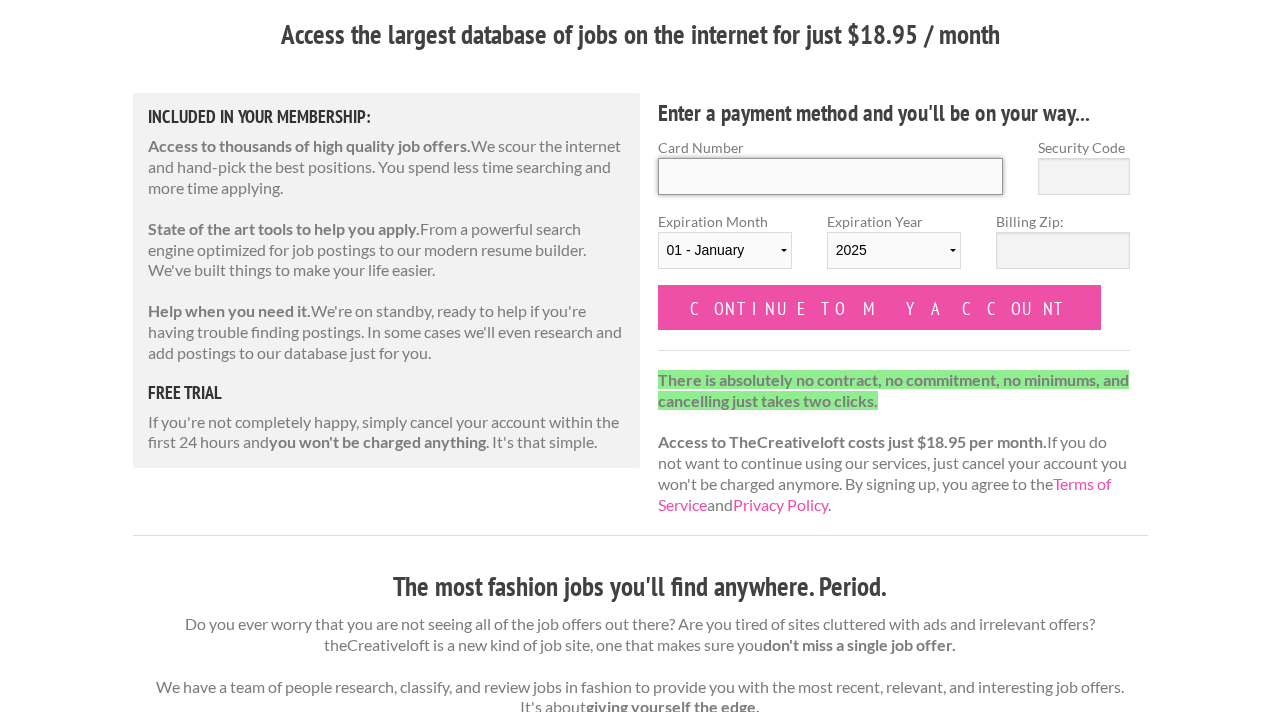 click on "Card Number" at bounding box center (831, 176) 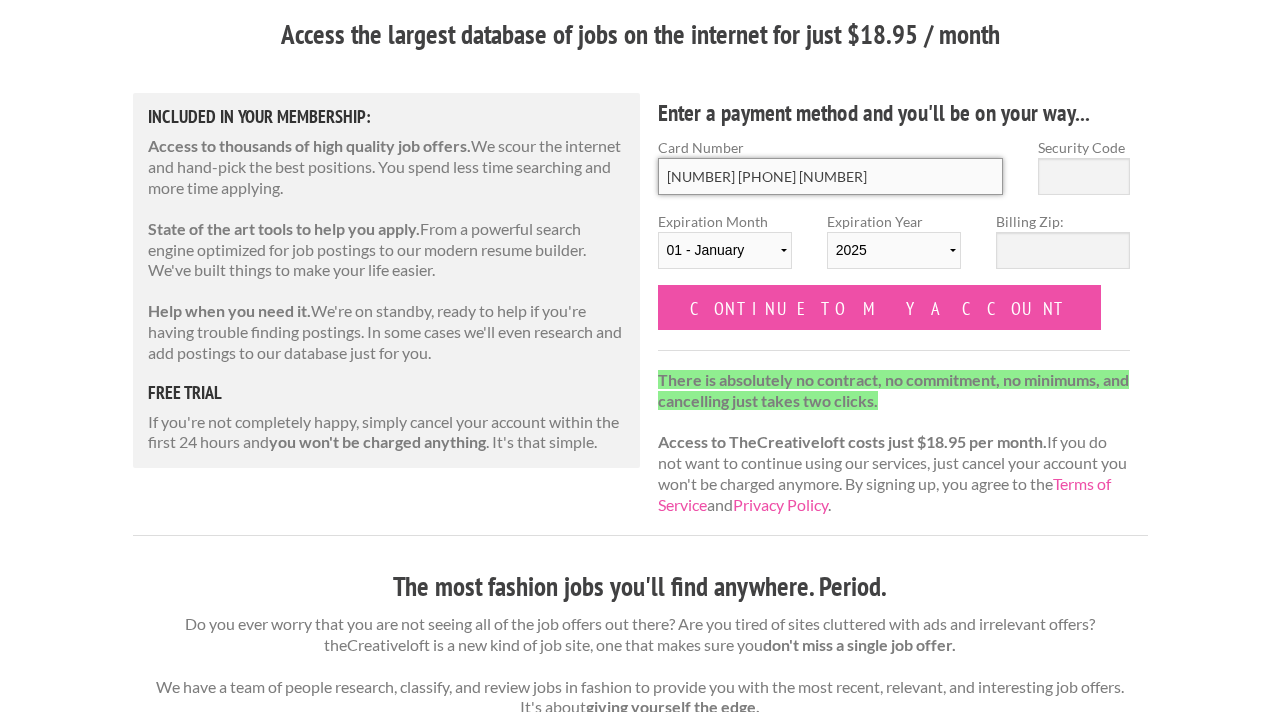 type on "[PHONE]" 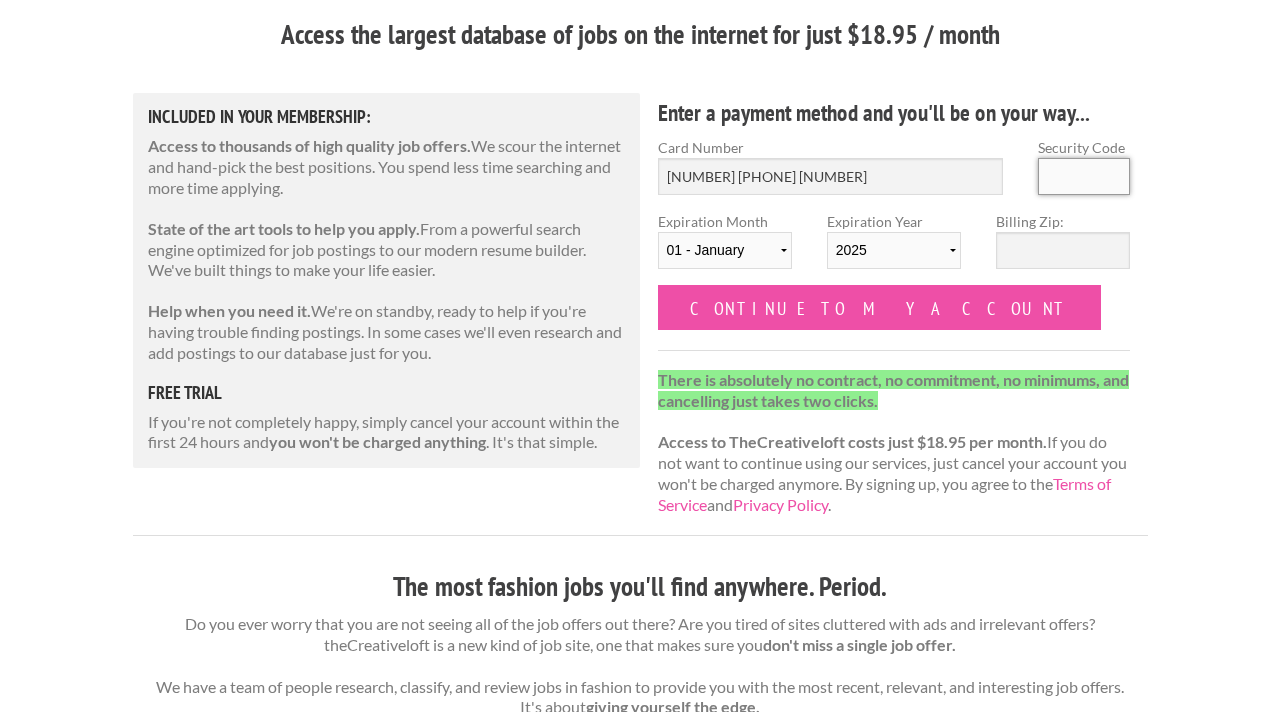 click on "Security Code" at bounding box center [1084, 176] 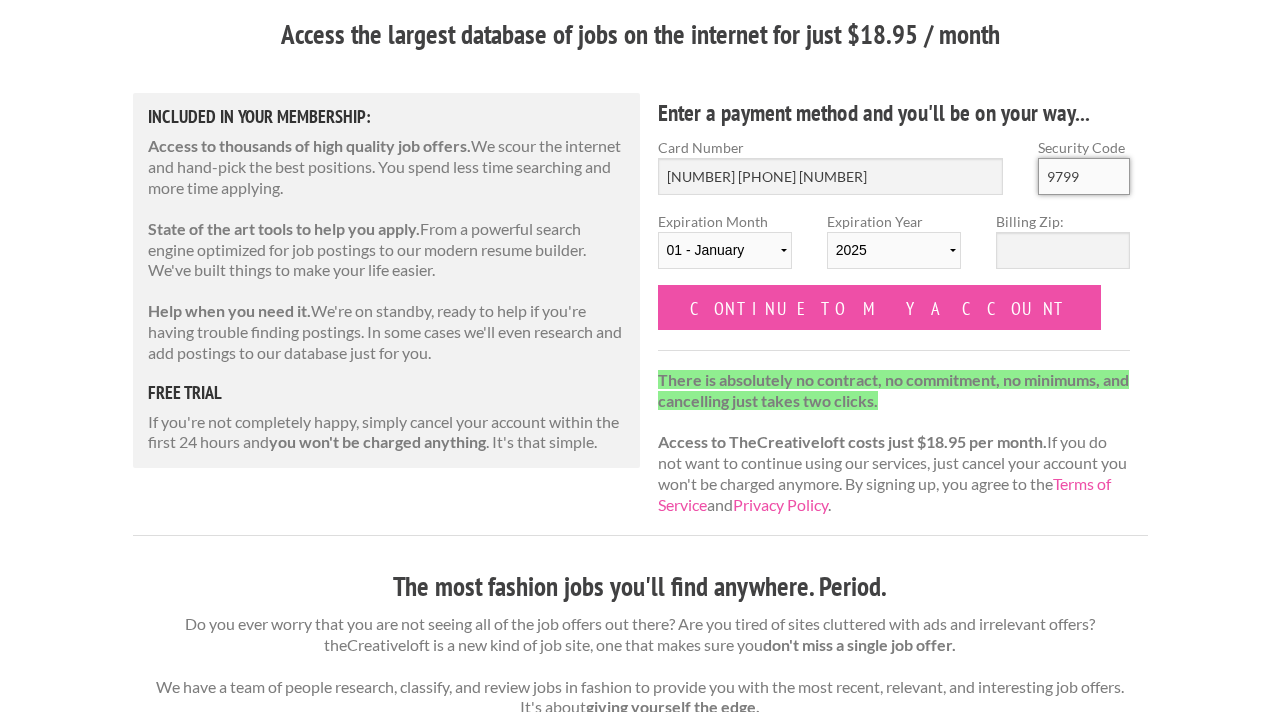 type on "9799" 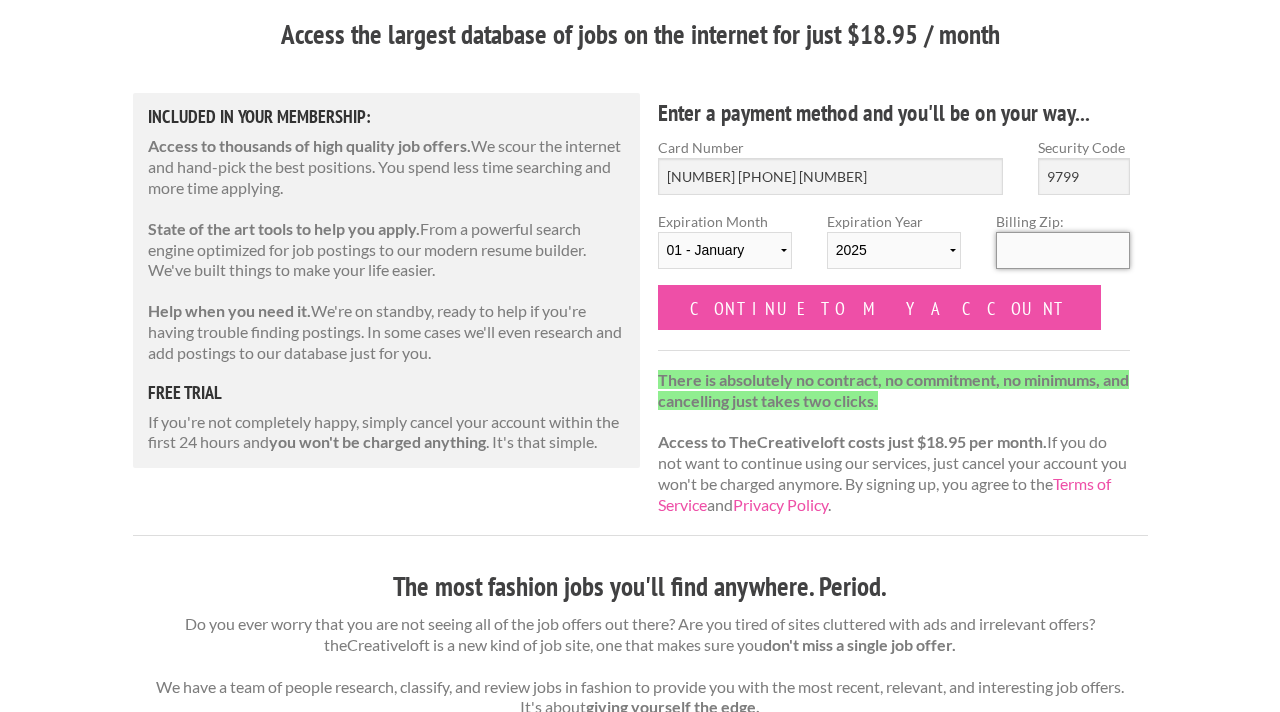 click on "Billing Zip:" at bounding box center [1063, 250] 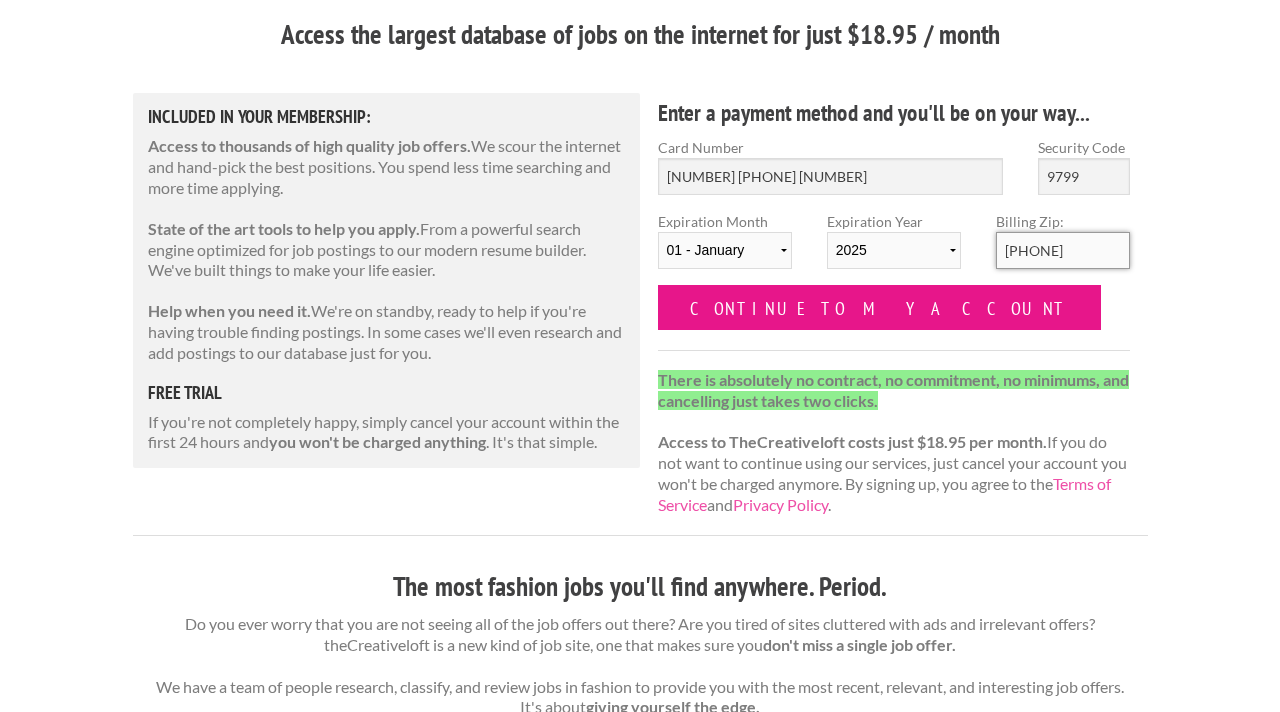 type on "[PHONE]" 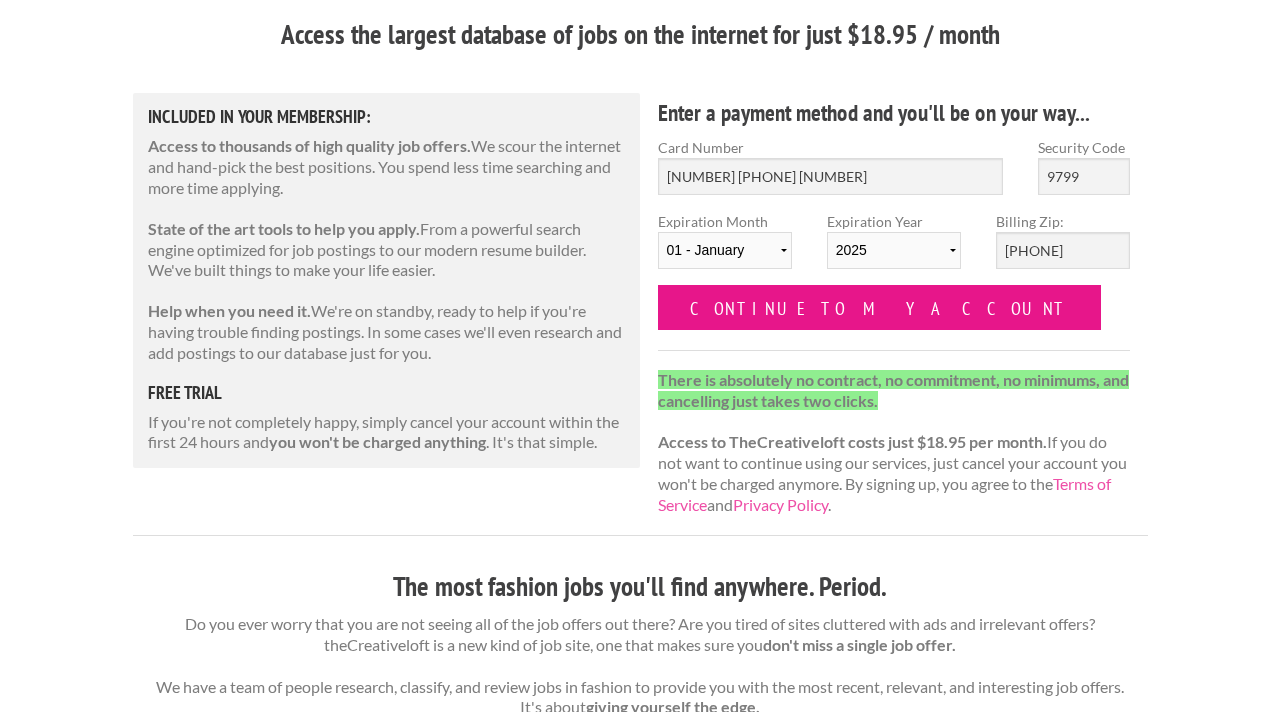 click on "Continue to my account" at bounding box center (880, 307) 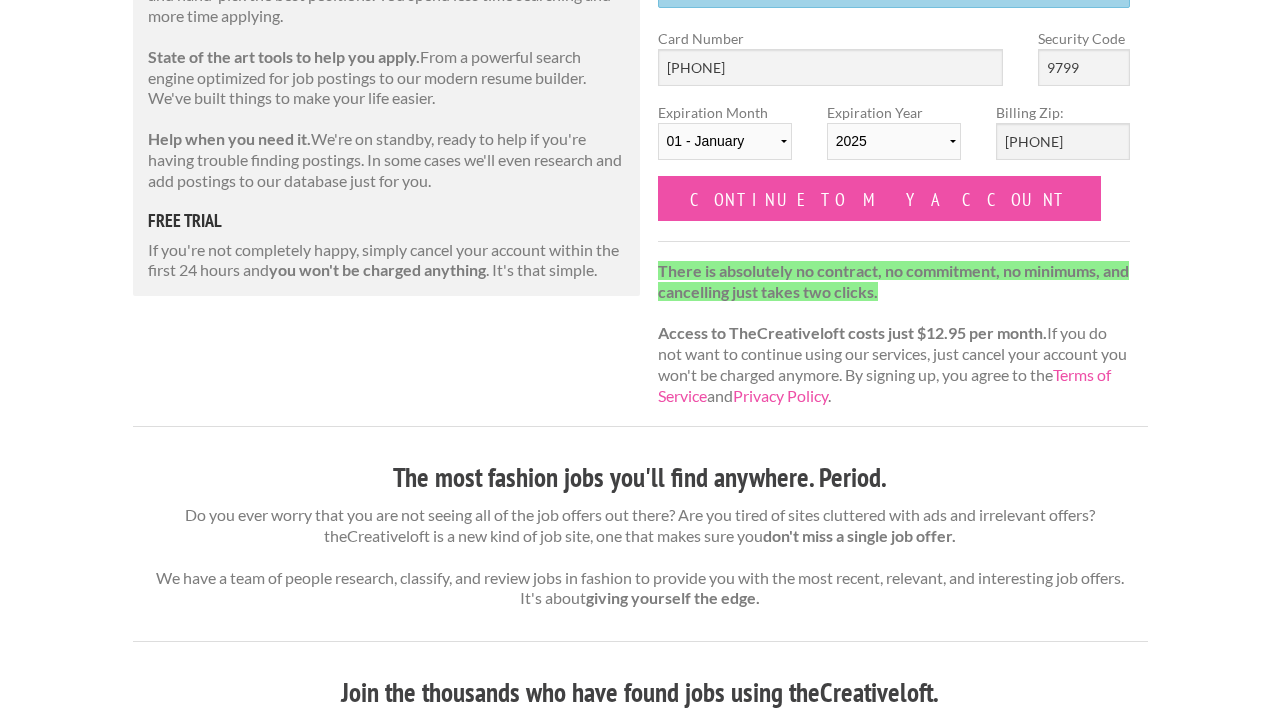 scroll, scrollTop: 0, scrollLeft: 0, axis: both 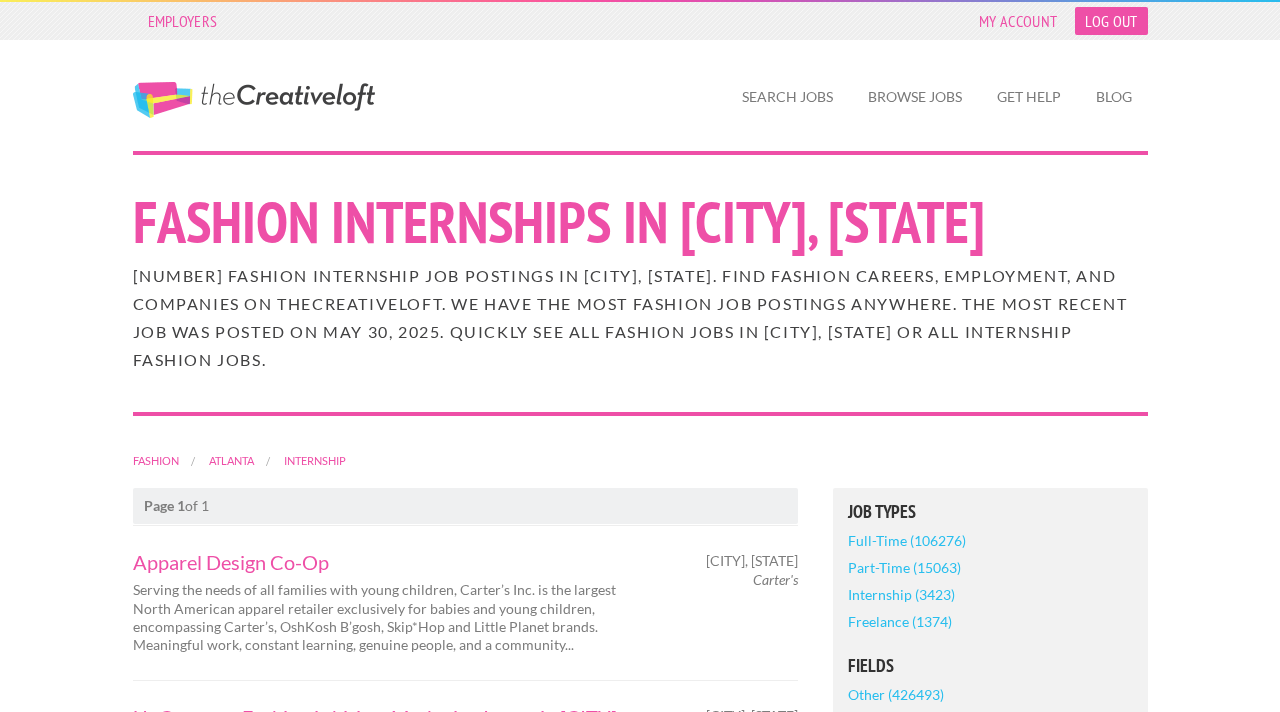 click on "Log Out" at bounding box center [1111, 21] 